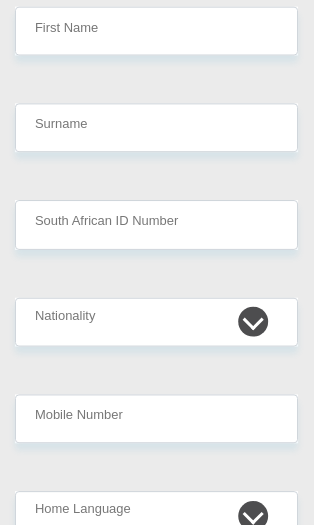 scroll, scrollTop: 412, scrollLeft: 0, axis: vertical 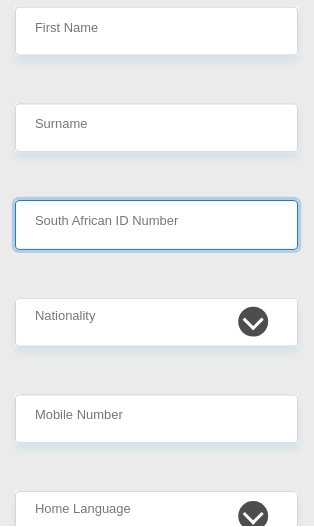 click on "South African ID Number" at bounding box center (157, 225) 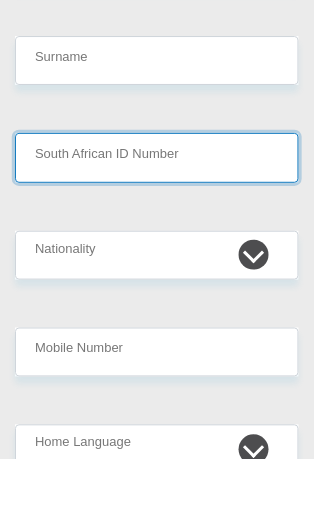 click on "South African ID Number" at bounding box center [157, 225] 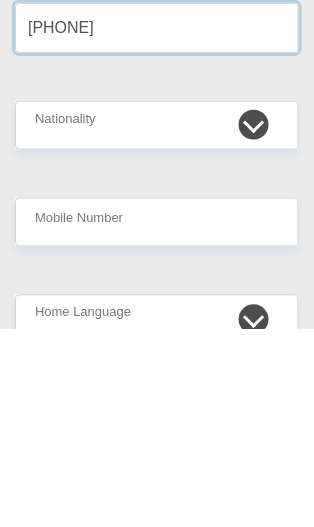 type on "[PHONE]" 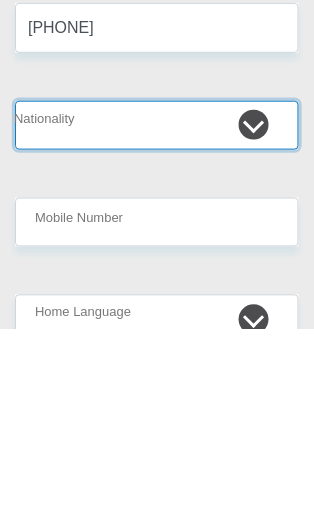 click on "South Africa
Afghanistan
Aland Islands
Albania
Algeria
America Samoa
American Virgin Islands
Andorra
Angola
Anguilla
Antarctica
Antigua and Barbuda
Argentina
Armenia
Aruba
Ascension Island
Australia
Austria
Azerbaijan
Bahamas
Bahrain
Bangladesh
Barbados
Chad" at bounding box center [157, 323] 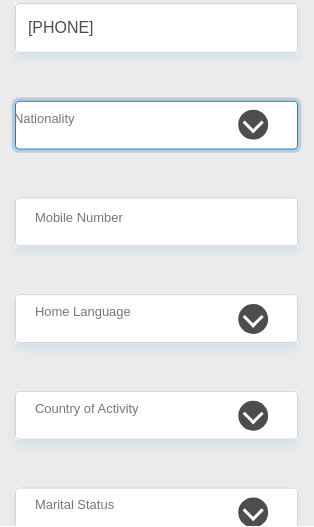 select on "ZAF" 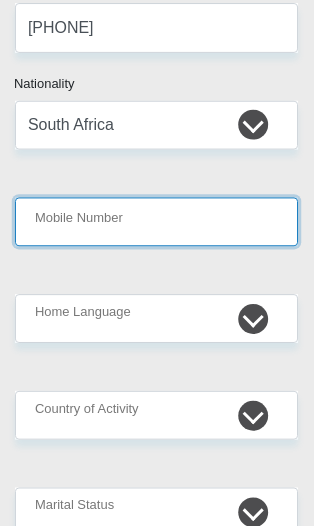 click on "Mobile Number" at bounding box center [157, 222] 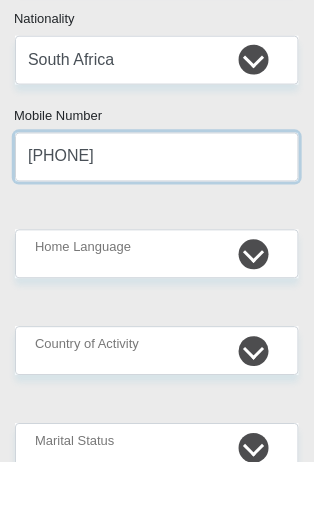type on "[PHONE]" 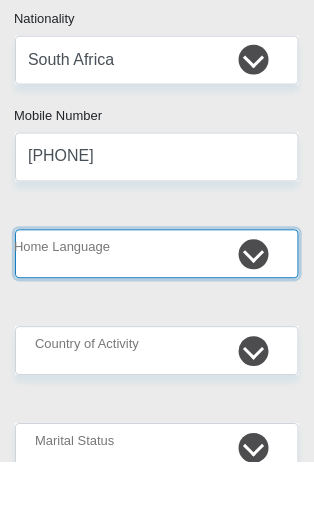 click on "Afrikaans
English
Sepedi
South Ndebele
Southern Sotho
Swati
Tsonga
Tswana
Venda
Xhosa
Zulu
Other" at bounding box center [157, 319] 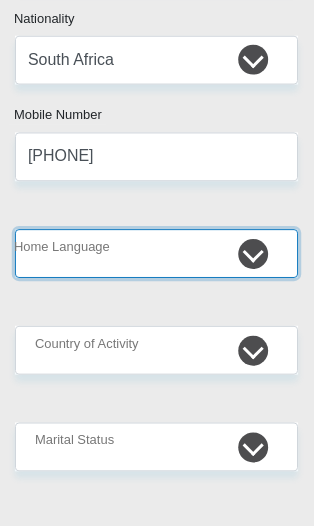 select on "afr" 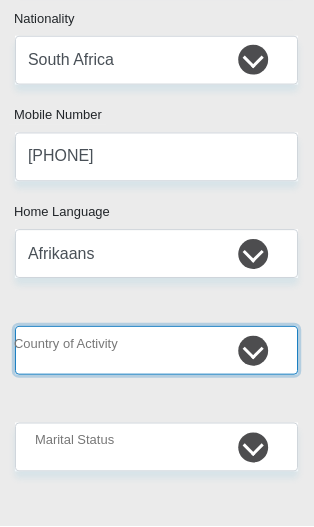 click on "South Africa
Afghanistan
Aland Islands
Albania
Algeria
America Samoa
American Virgin Islands
Andorra
Angola
Anguilla
Antarctica
Antigua and Barbuda
Argentina
Armenia
Aruba
Ascension Island
Australia
Austria
Azerbaijan
Chad" at bounding box center [157, 351] 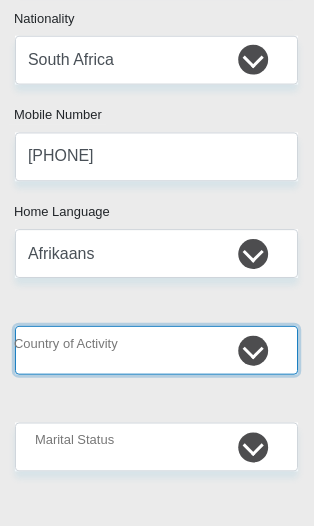select on "ZAF" 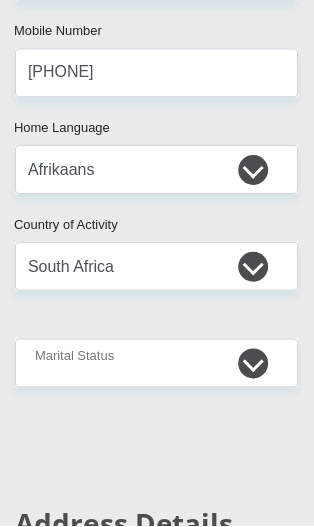 scroll, scrollTop: 773, scrollLeft: 0, axis: vertical 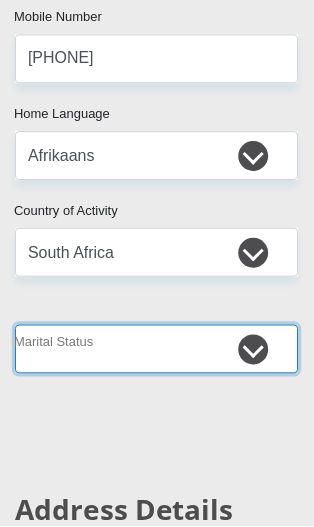 click on "Married ANC
Single
Divorced
Widowed
Married COP or Customary Law" at bounding box center (157, 350) 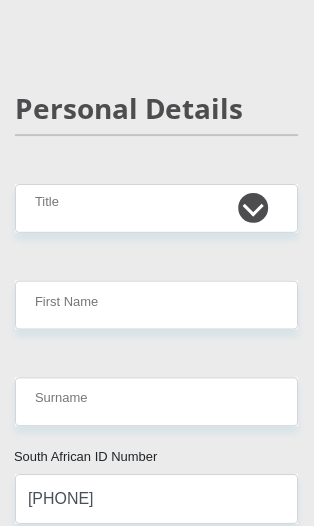 scroll, scrollTop: 0, scrollLeft: 0, axis: both 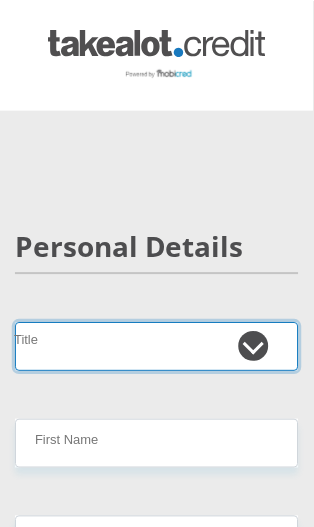 click on "Mr
Ms
Mrs
Dr
Other" at bounding box center (157, 346) 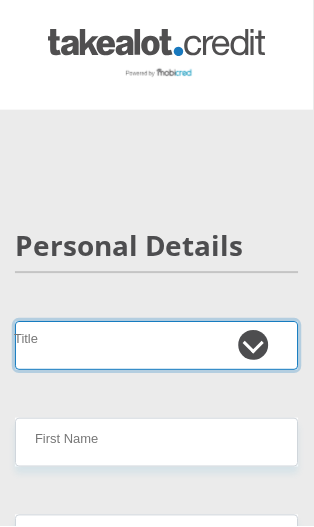 select on "Mr" 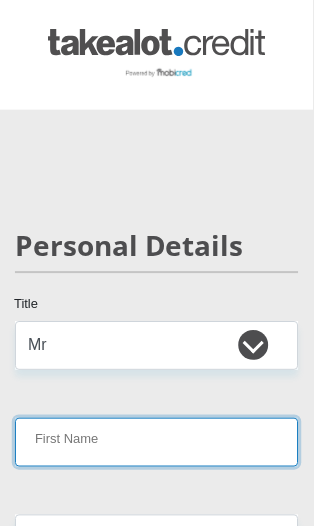 click on "First Name" at bounding box center (157, 443) 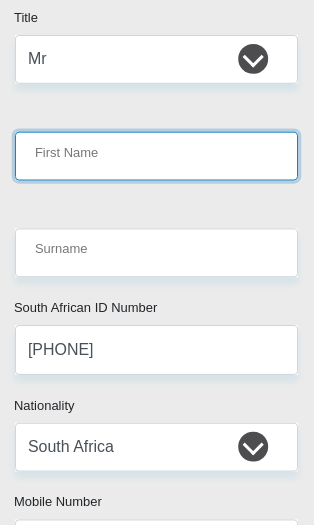 click on "First Name" at bounding box center (157, 157) 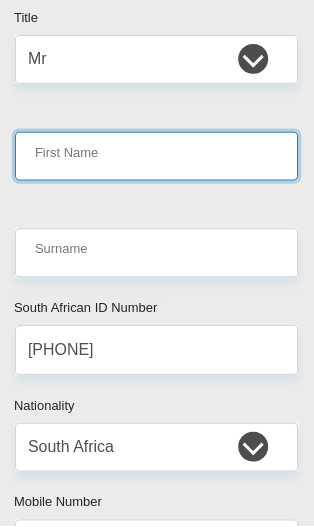 scroll, scrollTop: 286, scrollLeft: 0, axis: vertical 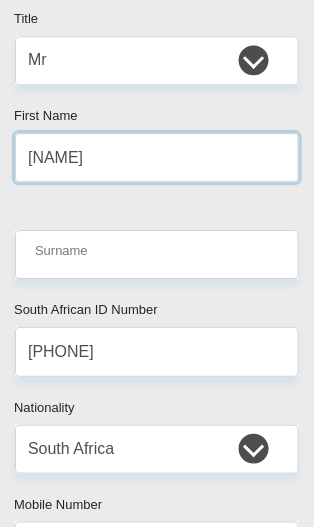 type on "[NAME]" 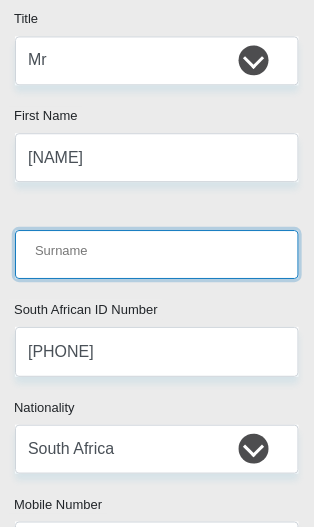 click on "Surname" at bounding box center (157, 254) 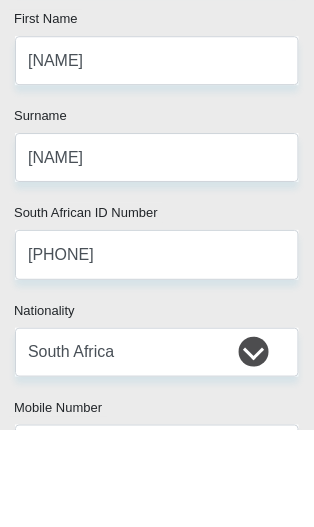 scroll, scrollTop: 383, scrollLeft: 0, axis: vertical 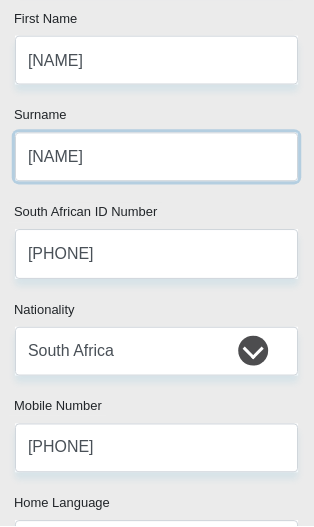 click on "[NAME]" at bounding box center (157, 157) 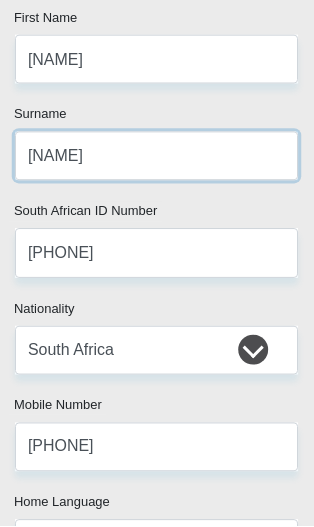 scroll, scrollTop: 383, scrollLeft: 0, axis: vertical 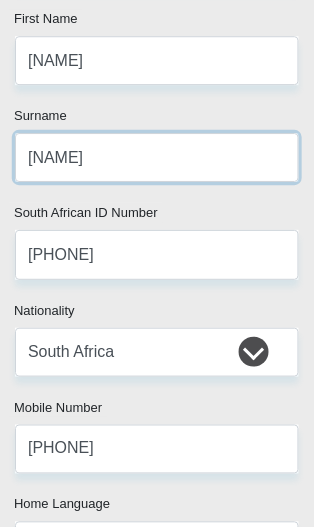 type on "[NAME]" 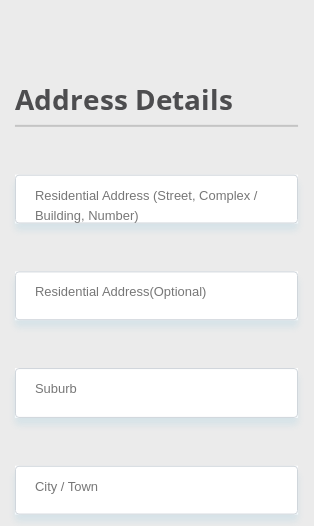 scroll, scrollTop: 1185, scrollLeft: 0, axis: vertical 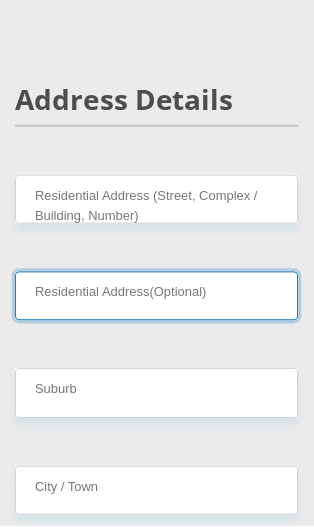 click on "Residential Address(Optional)" at bounding box center [157, 296] 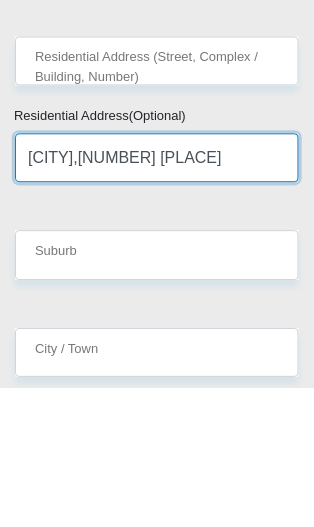 scroll, scrollTop: 1324, scrollLeft: 0, axis: vertical 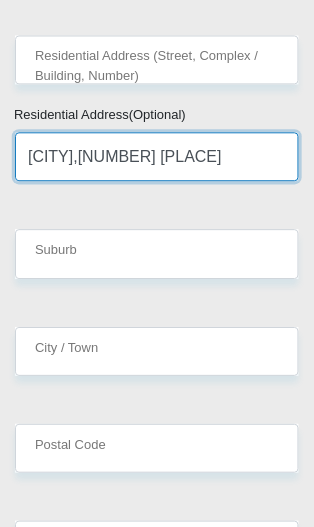 type on "[CITY],[NUMBER] [PLACE]" 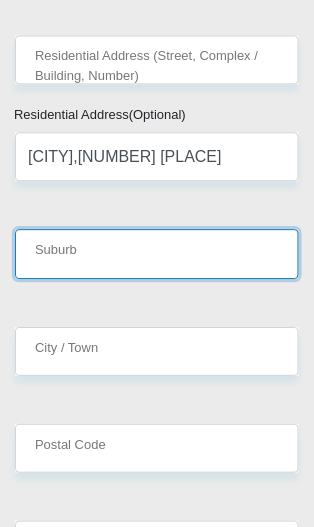 click on "Suburb" at bounding box center [157, 254] 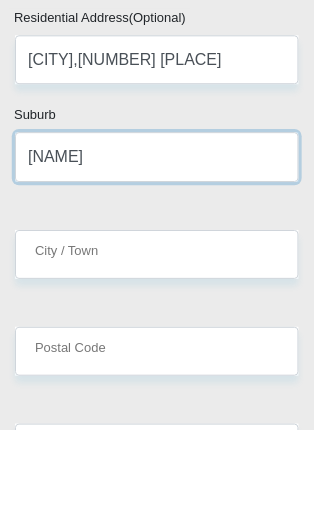 type on "[NAME]" 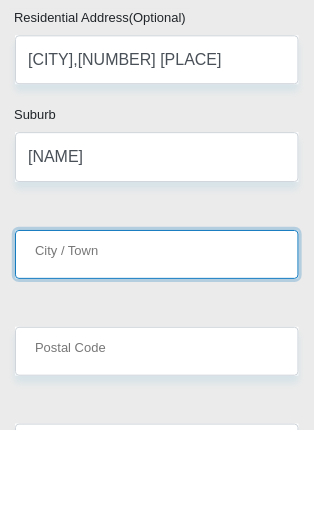 click on "City / Town" at bounding box center [157, 352] 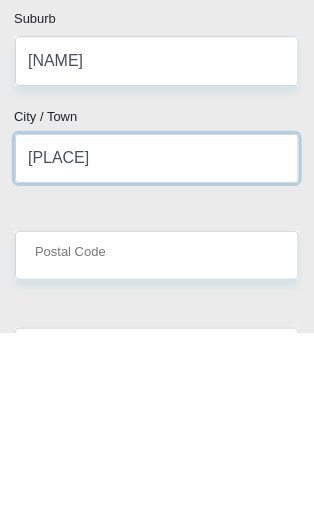 type on "[PLACE]" 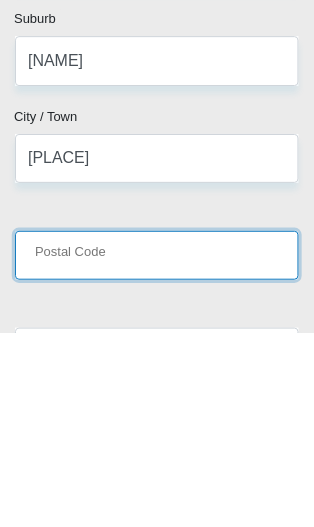 click on "Postal Code" at bounding box center [157, 449] 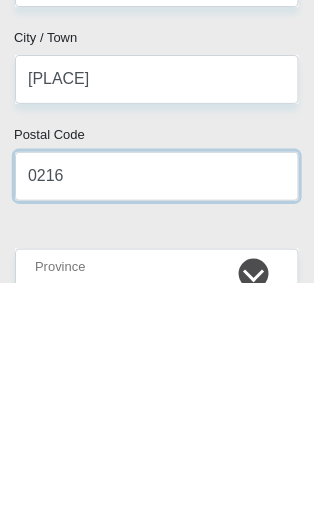 type on "0216" 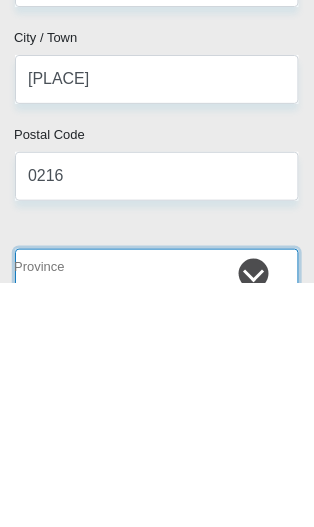 click on "Eastern Cape
Free State
Gauteng
KwaZulu-Natal
Limpopo
Mpumalanga
Northern Cape
North West
Western Cape" at bounding box center [157, 517] 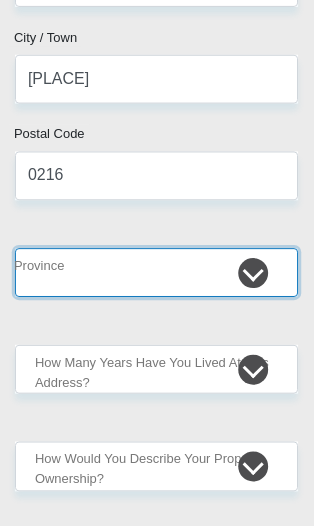 select on "North West" 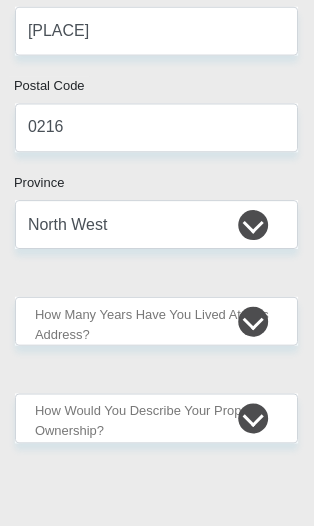 scroll, scrollTop: 1645, scrollLeft: 0, axis: vertical 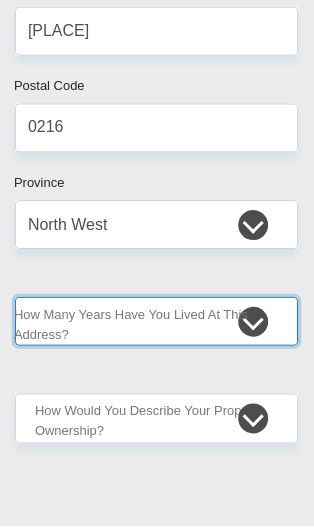 click on "less than 1 year
1-3 years
3-5 years
5+ years" at bounding box center [157, 322] 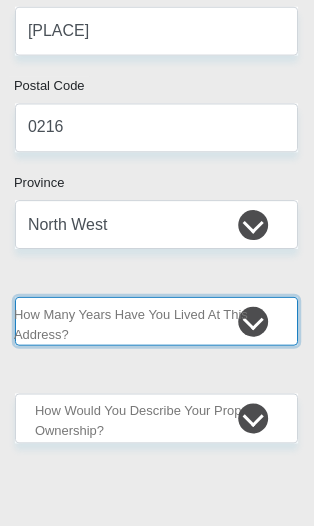 select on "0" 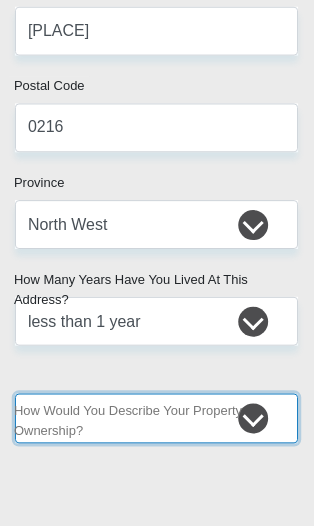 click on "Owned
Rented
Family Owned
Company Dwelling" at bounding box center (157, 419) 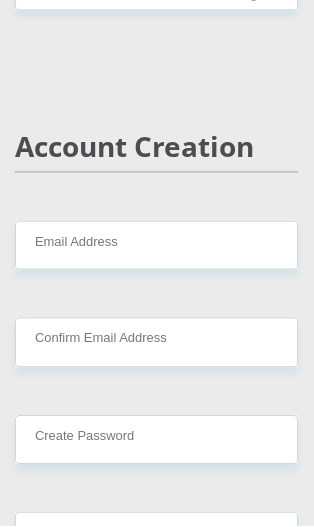 scroll, scrollTop: 2081, scrollLeft: 0, axis: vertical 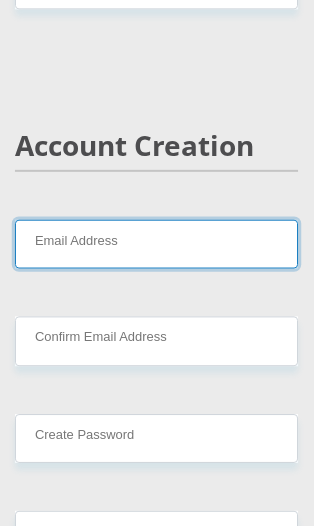 click on "Email Address" at bounding box center [157, 244] 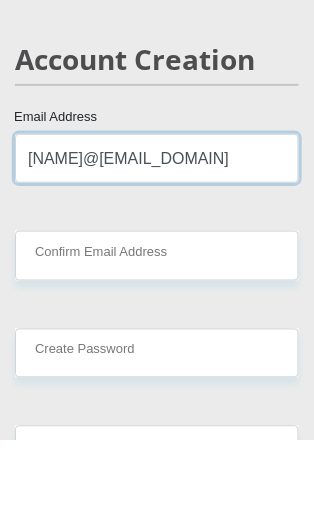 type on "[NAME]@[EMAIL_DOMAIN]" 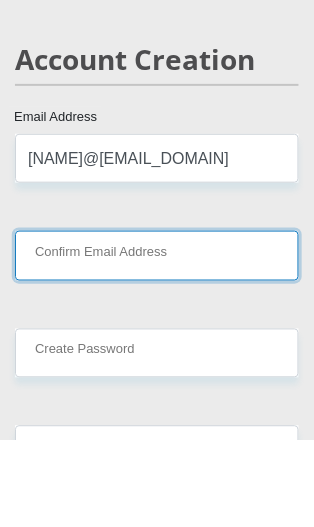 click on "Confirm Email Address" at bounding box center (157, 341) 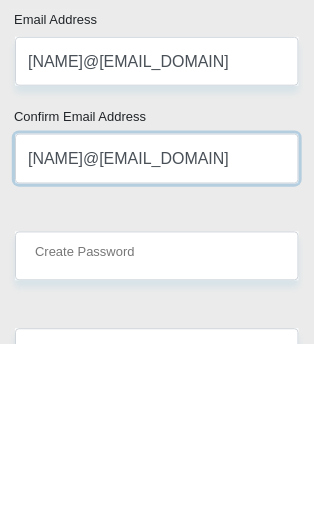type on "[NAME]@[EMAIL_DOMAIN]" 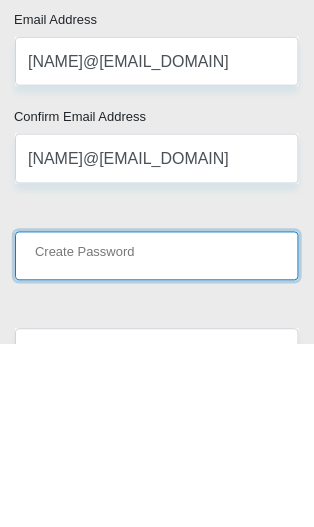 click on "Create Password" at bounding box center (157, 439) 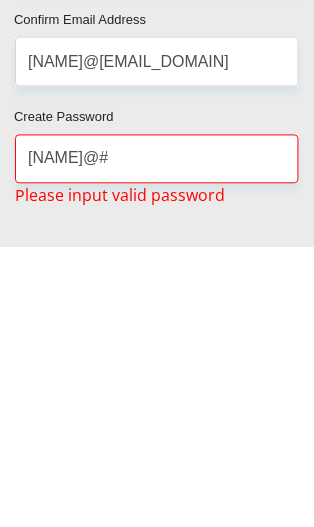 click on "Confirm Password" at bounding box center [157, 560] 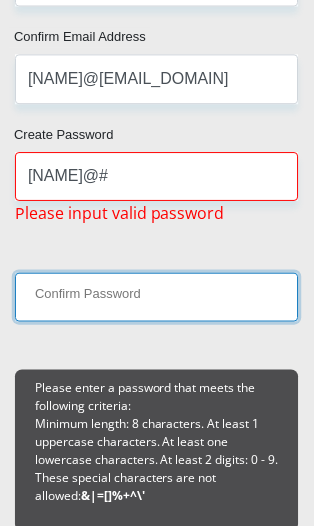 click on "Confirm Password" at bounding box center [157, 298] 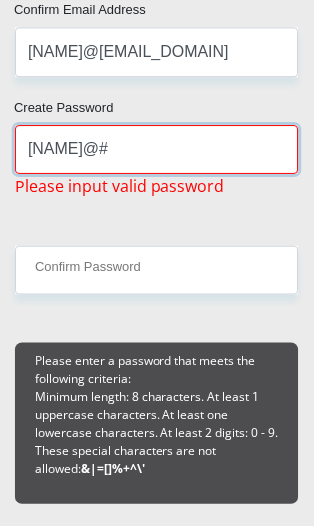 click on "[NAME]@#" at bounding box center [157, 149] 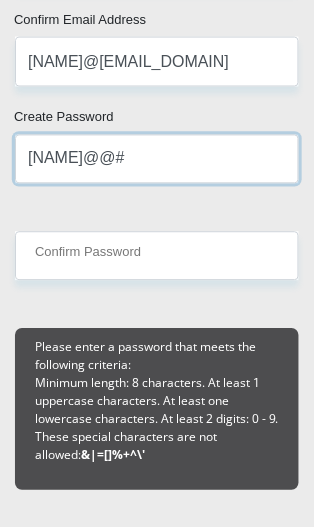 type on "[NAME]@@#" 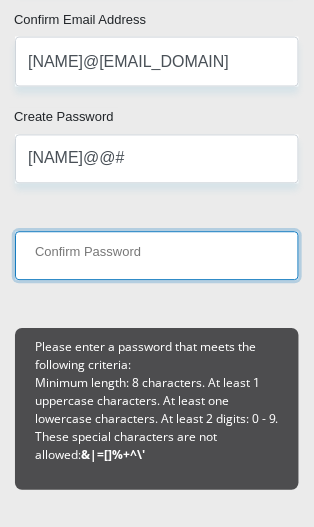 click on "Confirm Password" at bounding box center [157, 256] 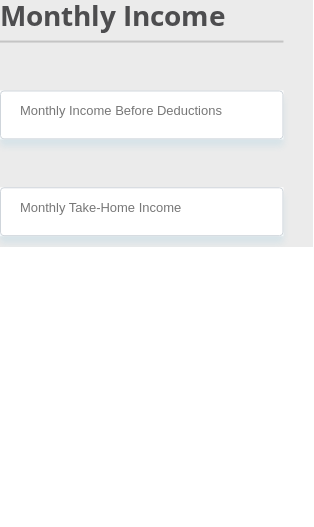 scroll, scrollTop: 2661, scrollLeft: 0, axis: vertical 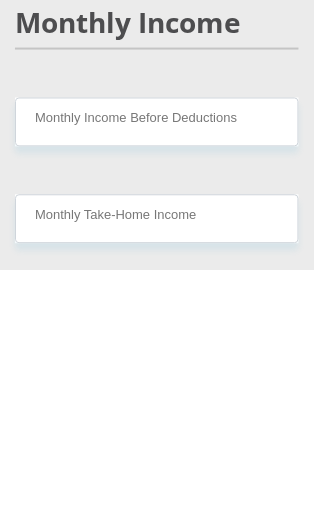 type on "[NAME]@@#" 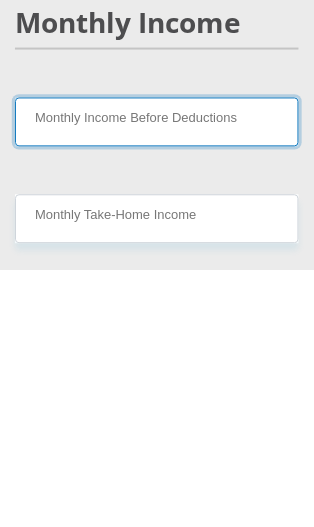 click on "Monthly Income Before Deductions" at bounding box center [157, 379] 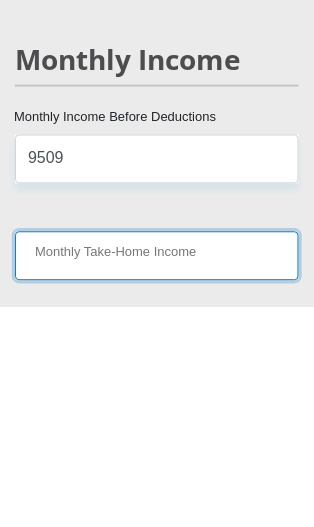 click on "Monthly Take-Home Income" at bounding box center [157, 476] 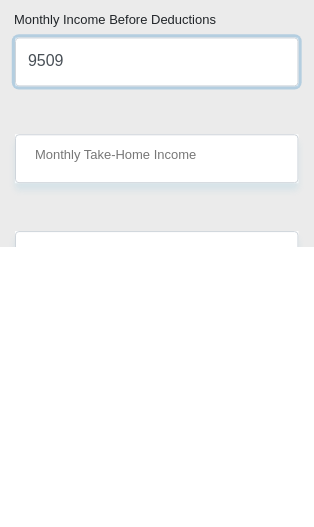 click on "9509" at bounding box center [157, 342] 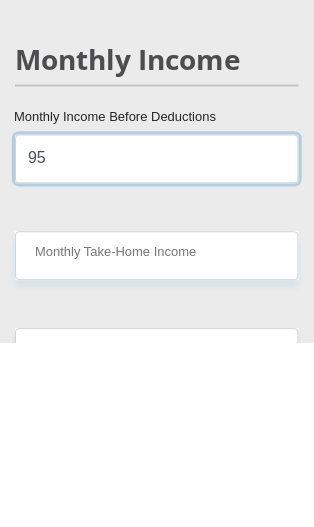 type on "9" 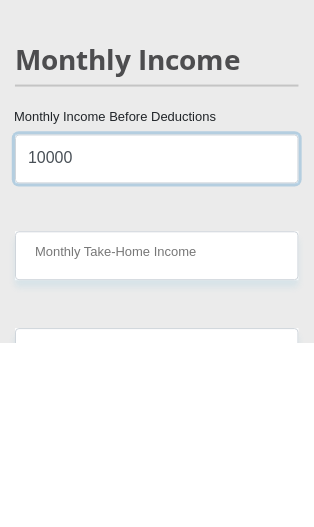type on "10000" 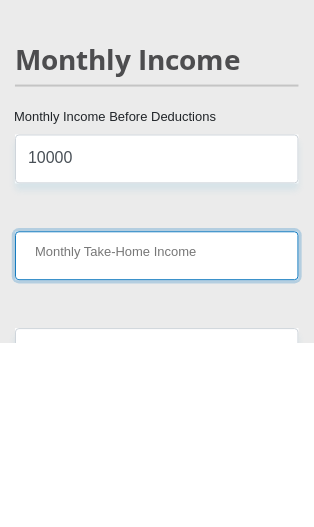 click on "Monthly Take-Home Income" at bounding box center [157, 439] 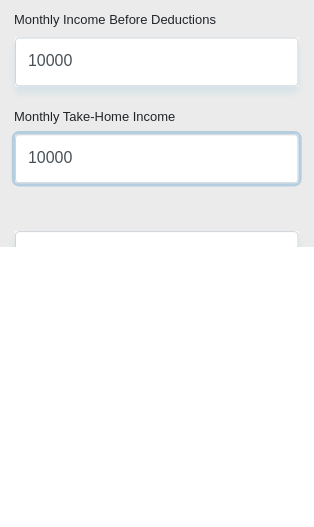type on "10000" 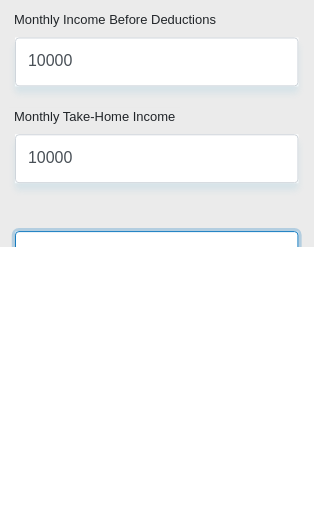 click on "Other Income" at bounding box center (157, 536) 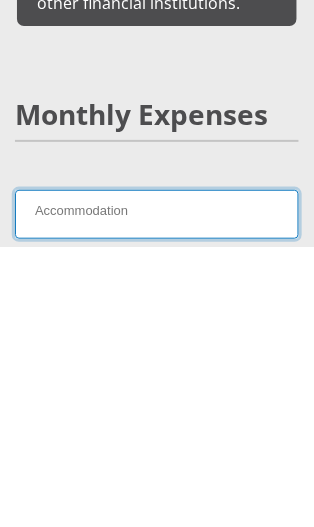 click on "Accommodation" at bounding box center (157, 495) 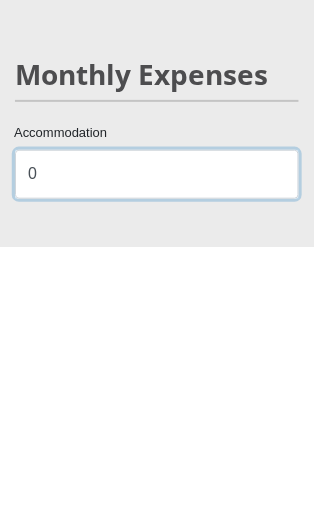 type on "0" 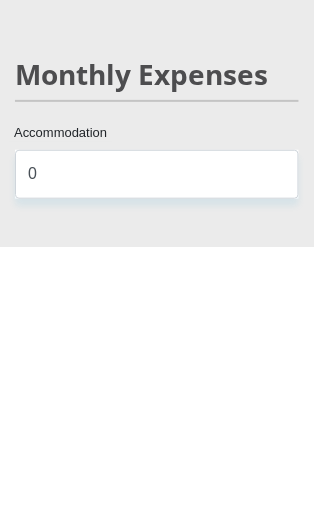 click on "Transport" at bounding box center [157, 567] 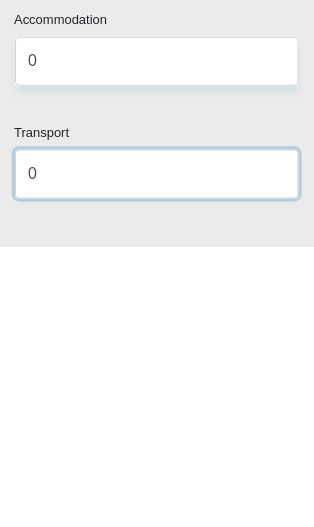 type on "0" 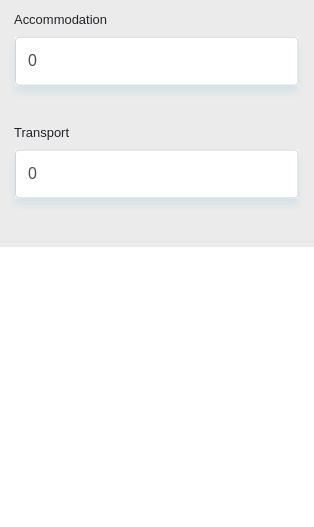 click on "Medical" at bounding box center [157, 567] 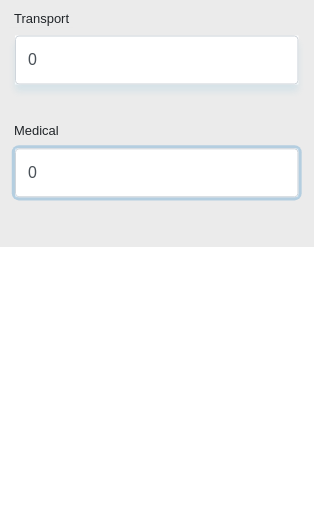 type on "0" 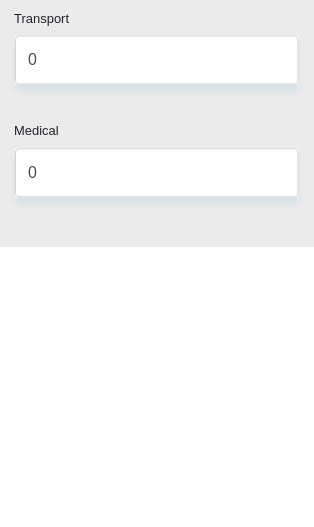 click on "Food" at bounding box center (157, 566) 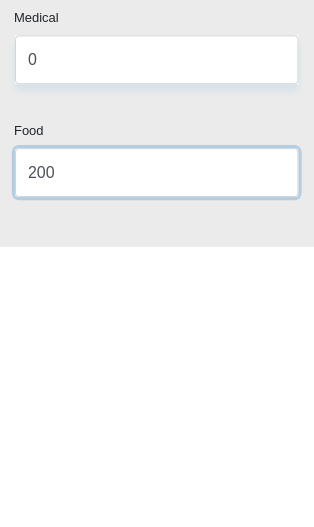 type on "200" 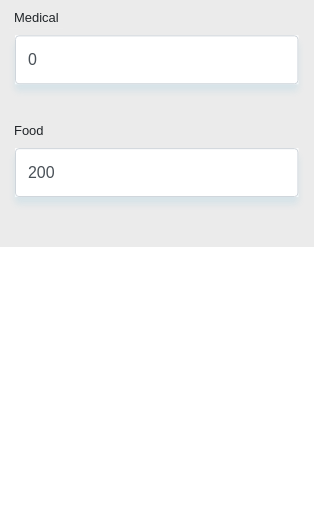 click on "Water / Electricity" at bounding box center [157, 566] 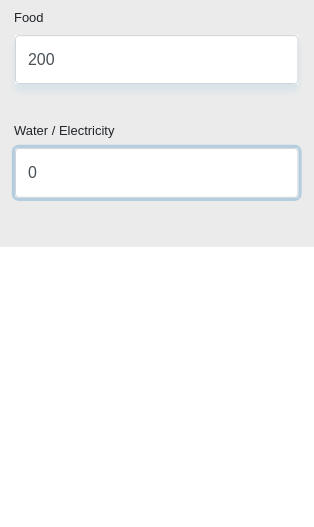 type on "0" 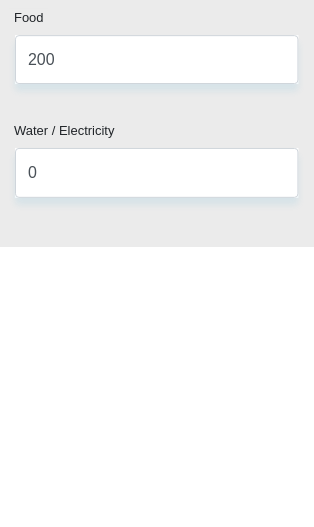 click on "Education" at bounding box center (157, 567) 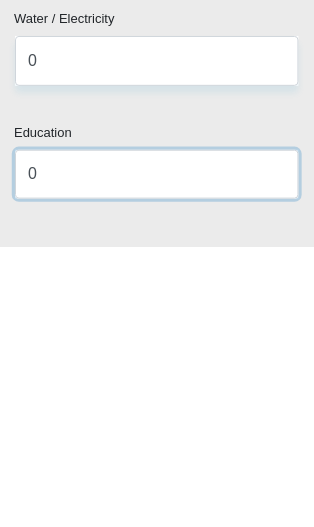 type on "0" 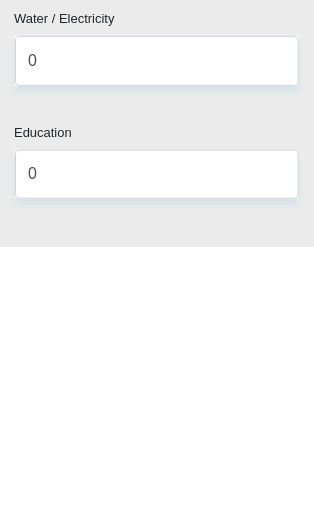 click on "Child Maintenance" at bounding box center [157, 567] 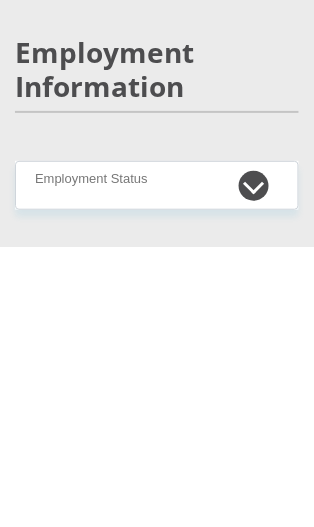 type on "0" 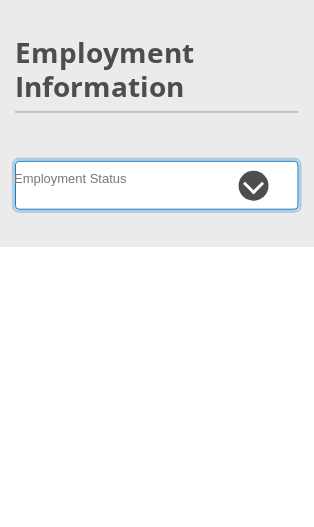 click on "Permanent/Full-time
Part-time/Casual
Contract Worker
Self-Employed
Housewife
Retired
Student
Medically Boarded
Disability
Unemployed" at bounding box center [157, 466] 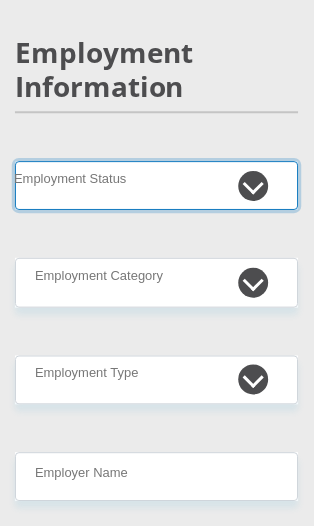 select on "3" 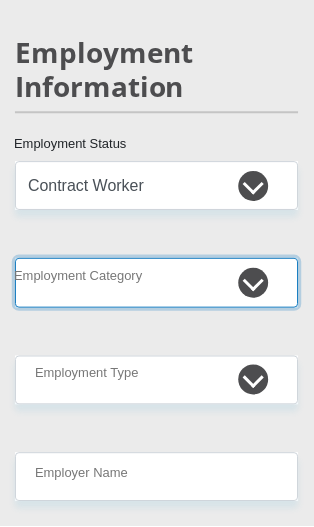click on "AGRICULTURE
ALCOHOL & TOBACCO
CONSTRUCTION MATERIALS
METALLURGY
EQUIPMENT FOR RENEWABLE ENERGY
SPECIALIZED CONTRACTORS
CAR
GAMING (INCL. INTERNET
OTHER WHOLESALE
UNLICENSED PHARMACEUTICALS
CURRENCY EXCHANGE HOUSES
OTHER FINANCIAL INSTITUTIONS & INSURANCE
REAL ESTATE AGENTS
OIL & GAS
OTHER MATERIALS (E.G. IRON ORE)
PRECIOUS STONES & PRECIOUS METALS
POLITICAL ORGANIZATIONS
RELIGIOUS ORGANIZATIONS(NOT SECTS)
ACTI. HAVING BUSINESS DEAL WITH PUBLIC ADMINISTRATION
LAUNDROMATS" at bounding box center (157, 283) 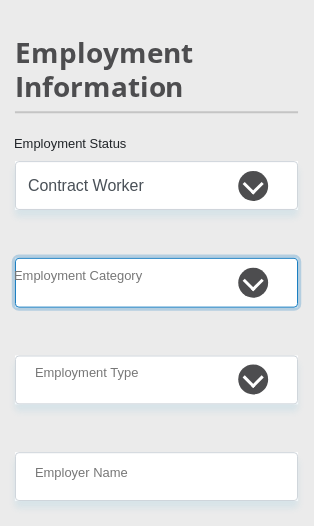 select on "6" 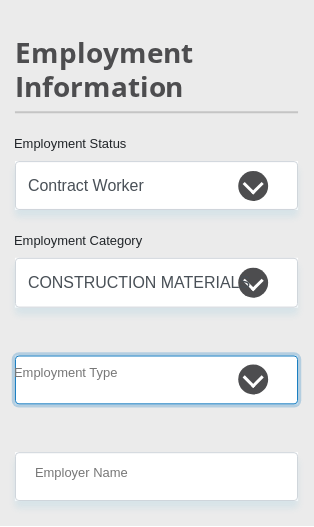 click on "College/Lecturer
Craft Seller
Creative
Driver
Executive
Farmer
Forces - Non Commissioned
Forces - Officer
Hawker
Housewife
Labourer
Licenced Professional
Manager
Miner
Non Licenced Professional
Office Staff/Clerk
Outside Worker
Pensioner
Permanent Teacher
Production/Manufacturing
Sales
Self-Employed
Semi-Professional Worker
Service Industry  Social Worker  Student" at bounding box center [157, 381] 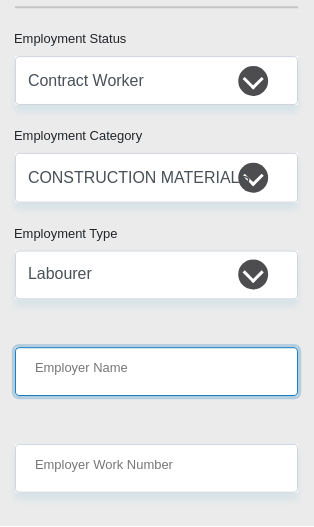 click on "Employer Name" at bounding box center [157, 372] 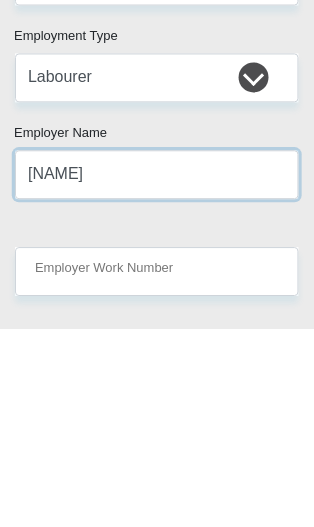 type on "[NAME]" 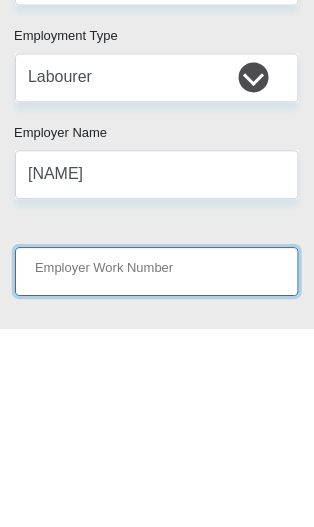 click on "Employer Work Number" at bounding box center (157, 469) 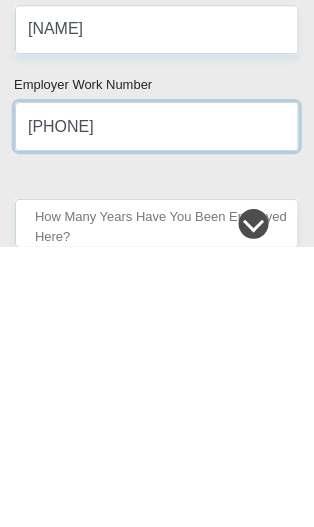 type on "[PHONE]" 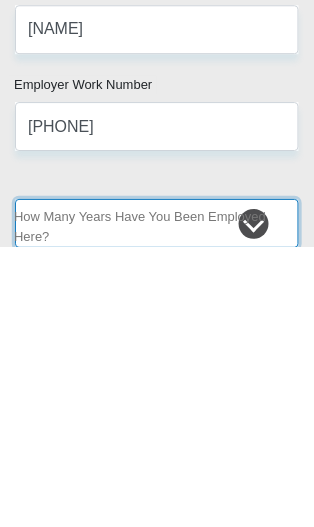 click on "less than 1 year
1-3 years
3-5 years
5+ years" at bounding box center (157, 504) 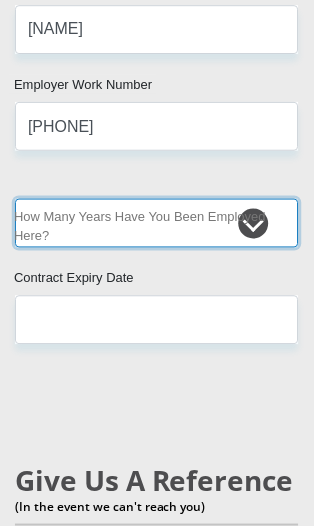 select on "24" 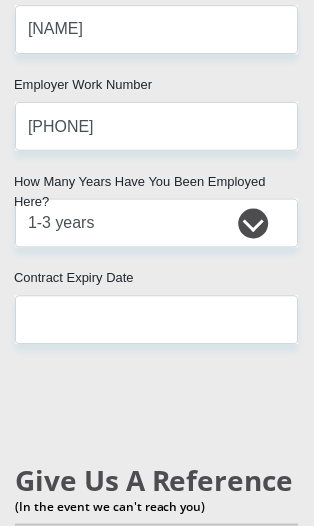 click at bounding box center [157, 320] 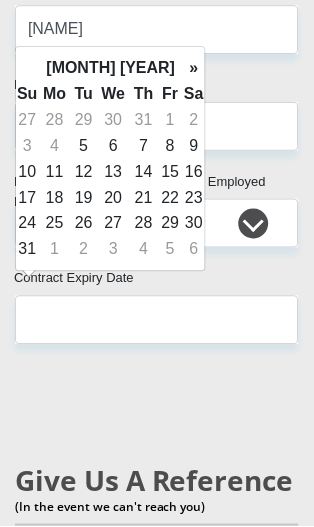 click on "»" at bounding box center (194, 68) 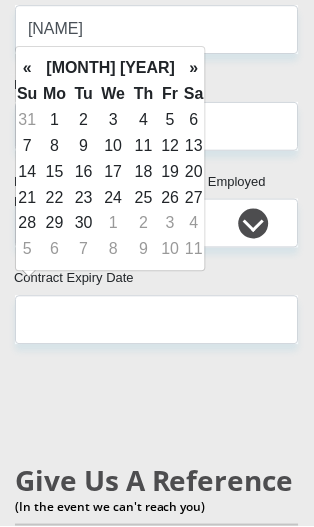 click on "»" at bounding box center [194, 68] 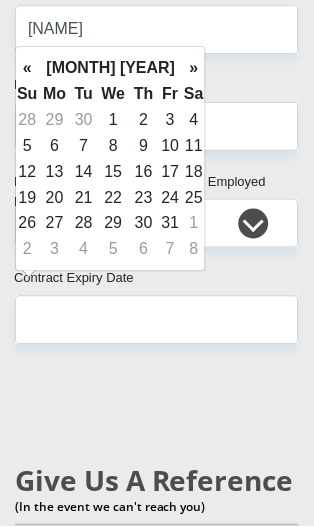 click on "»" at bounding box center (194, 68) 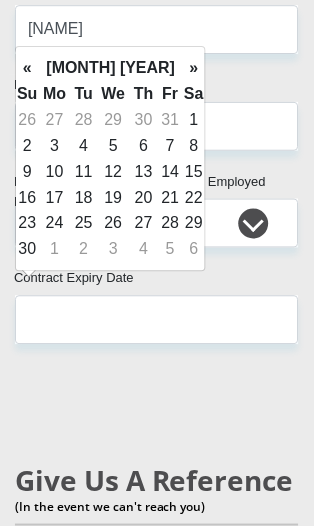 click on "»" at bounding box center [194, 68] 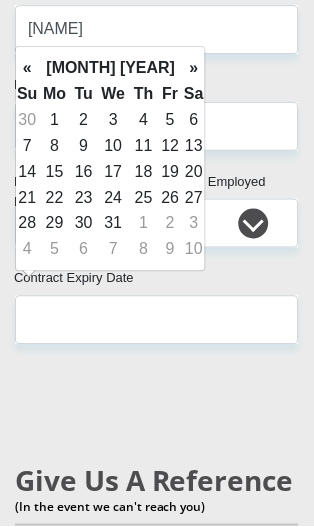 click on "»" at bounding box center (194, 68) 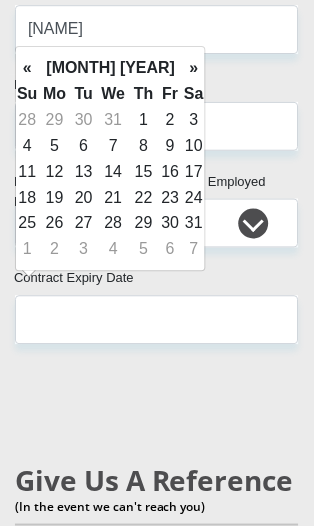 click on "»" at bounding box center (194, 68) 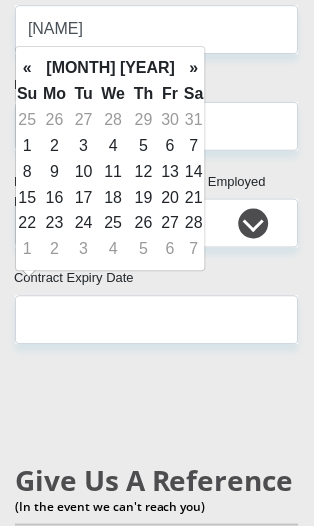 click on "»" at bounding box center [194, 68] 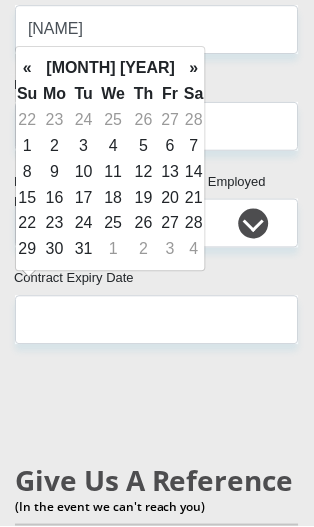 click on "»" at bounding box center (194, 68) 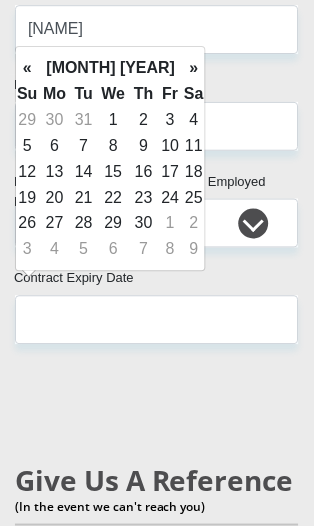 click on "»" at bounding box center [194, 68] 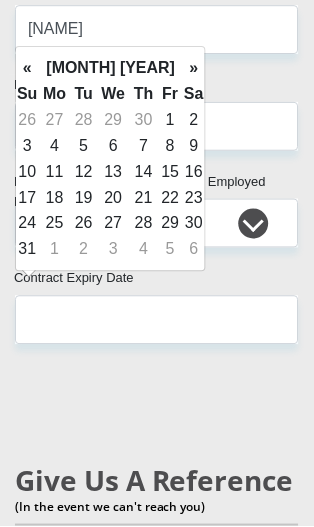click on "»" at bounding box center [194, 68] 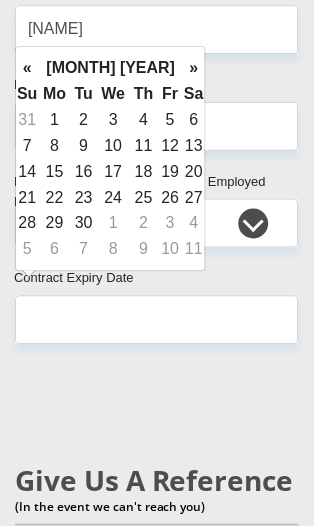 click on "«" at bounding box center [27, 68] 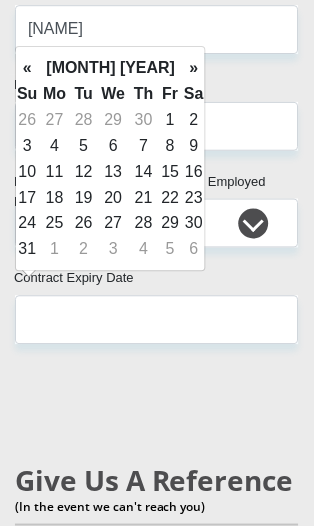 click on "»" at bounding box center (194, 68) 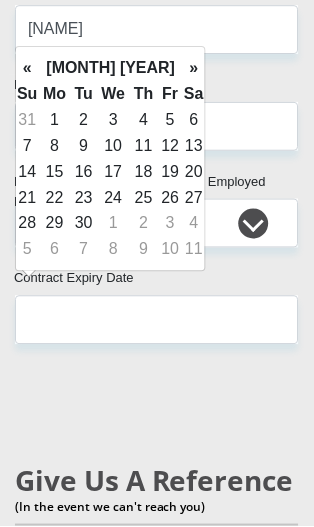 click on "»" at bounding box center [194, 68] 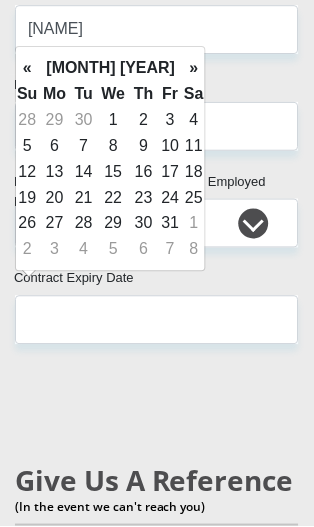 click on "»" at bounding box center [194, 68] 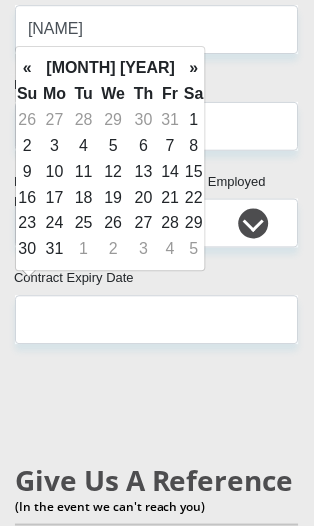 click on "»" at bounding box center [194, 68] 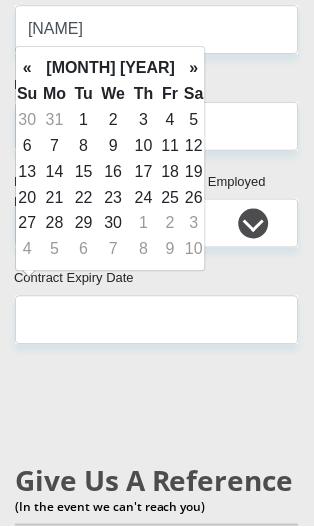 click on "»" at bounding box center (194, 68) 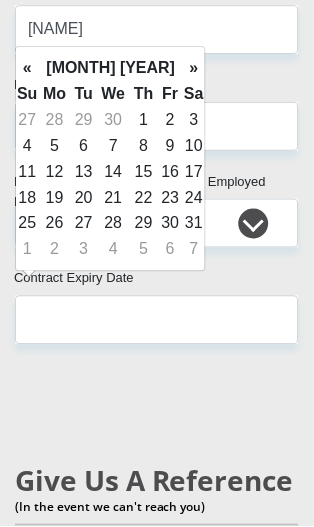 click on "1" at bounding box center [144, 120] 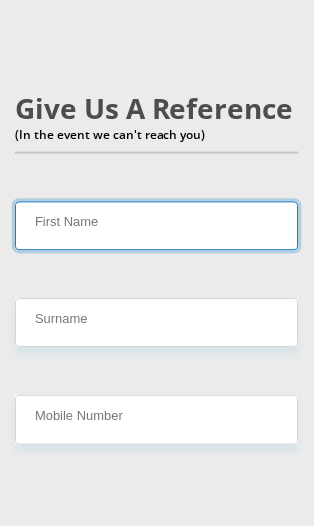 click on "First Name" at bounding box center [157, 226] 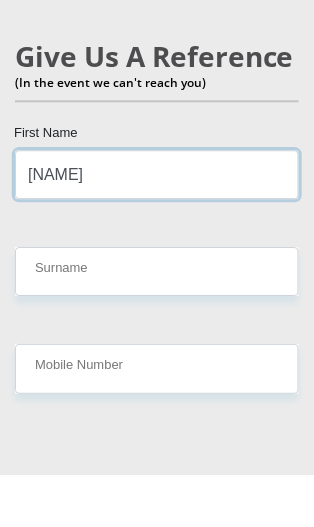 type on "[NAME]" 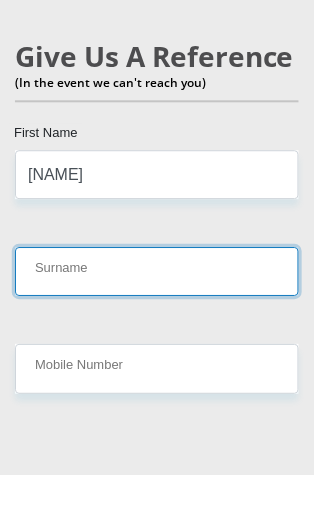 click on "Surname" at bounding box center (157, 323) 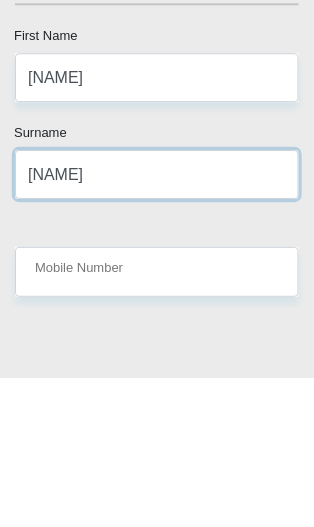 type on "[NAME]" 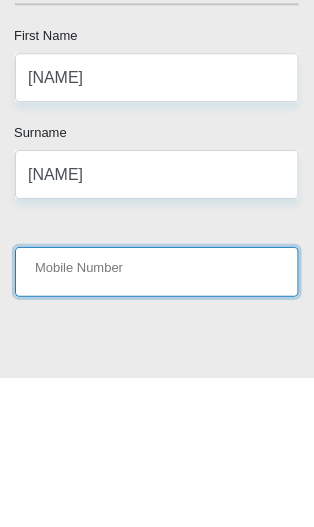 click on "Mobile Number" at bounding box center [157, 420] 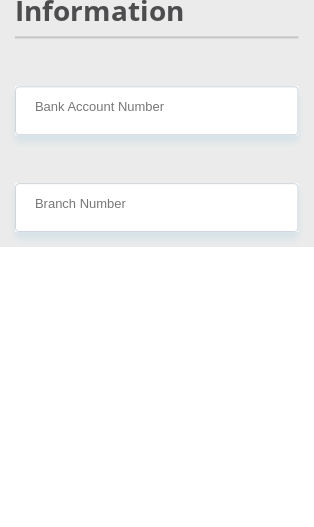 scroll, scrollTop: 5987, scrollLeft: 0, axis: vertical 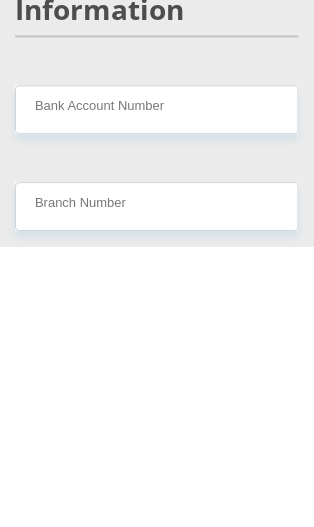 type on "[PHONE]" 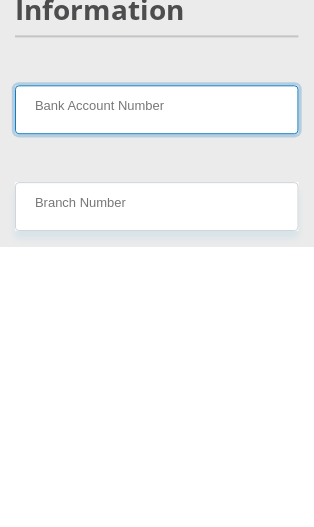 click on "Bank Account Number" at bounding box center (157, 390) 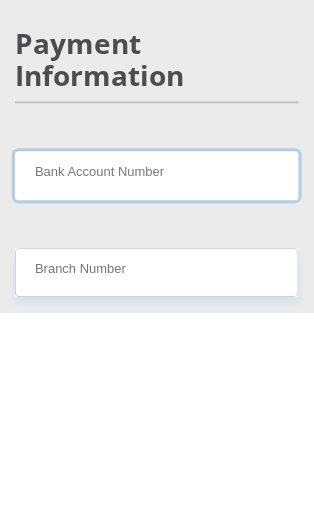 scroll, scrollTop: 6201, scrollLeft: 0, axis: vertical 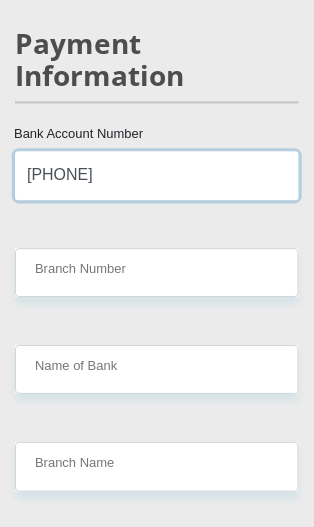 type on "[PHONE]" 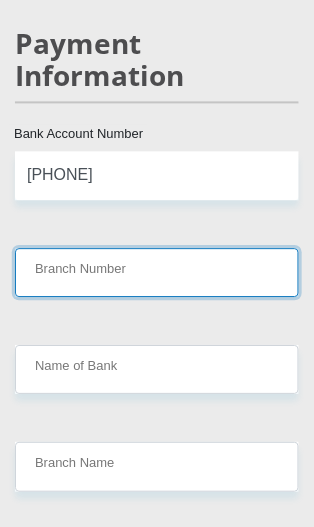 click on "Branch Number" at bounding box center (157, 273) 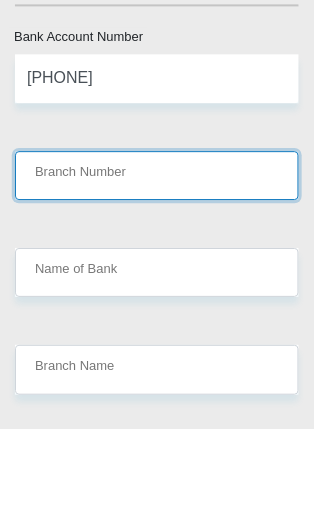 scroll, scrollTop: 6298, scrollLeft: 0, axis: vertical 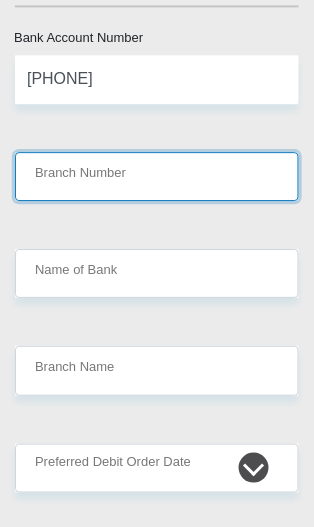 paste on "250655" 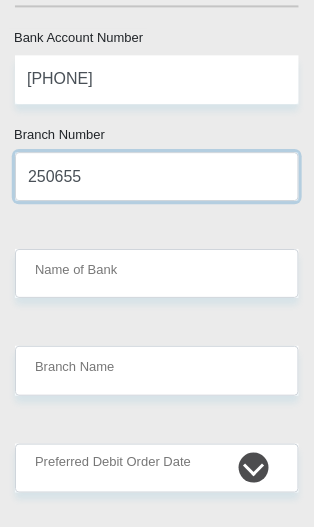 type on "250655" 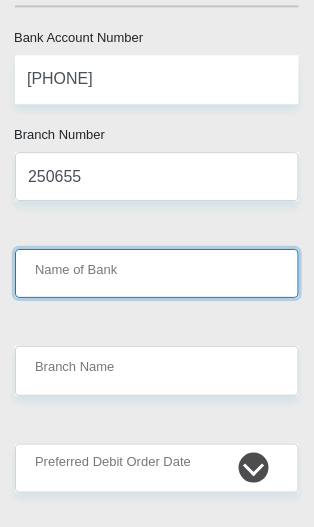 click on "Name of Bank" at bounding box center (157, 273) 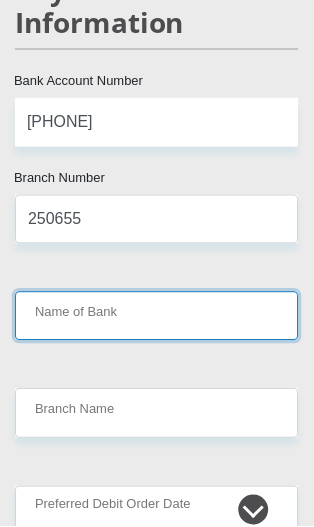 click on "Name of Bank" at bounding box center [157, 316] 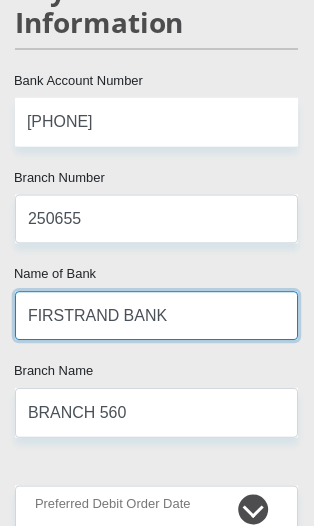 click on "FIRSTRAND BANK" at bounding box center (157, 316) 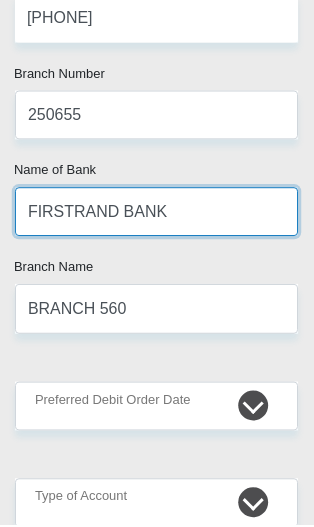 scroll, scrollTop: 6360, scrollLeft: 0, axis: vertical 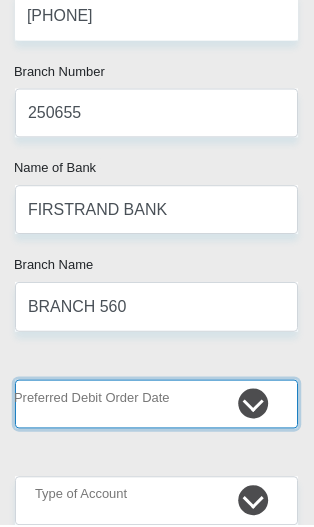 click on "1st
2nd
3rd
4th
5th
7th
18th
19th
20th
21st
22nd
23rd
24th
25th
26th
27th
28th
29th
30th" at bounding box center [157, 406] 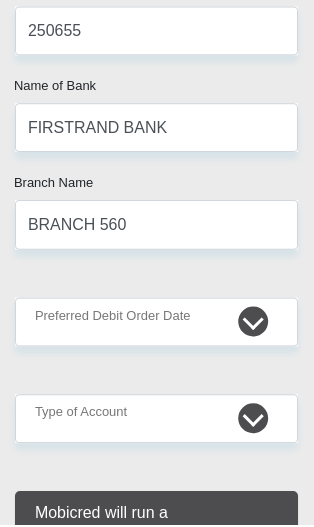 scroll, scrollTop: 6444, scrollLeft: 0, axis: vertical 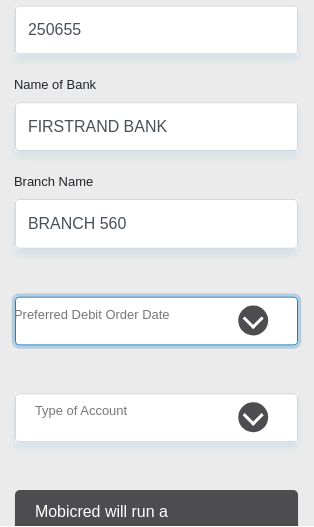 click on "1st
2nd
3rd
4th
5th
7th
18th
19th
20th
21st
22nd
23rd
24th
25th
26th
27th
28th
29th
30th" at bounding box center [157, 322] 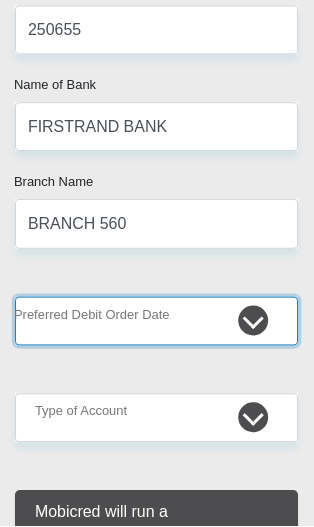 select on "1" 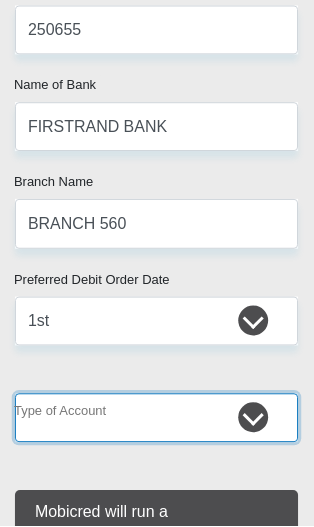click on "Cheque
Savings" at bounding box center [157, 419] 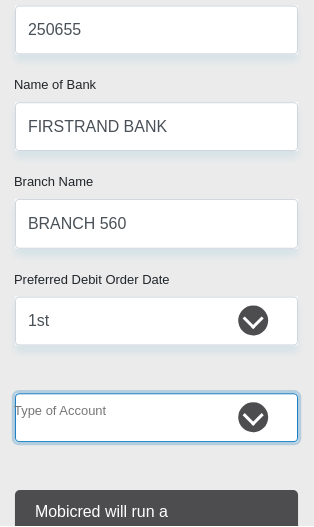 select on "SAV" 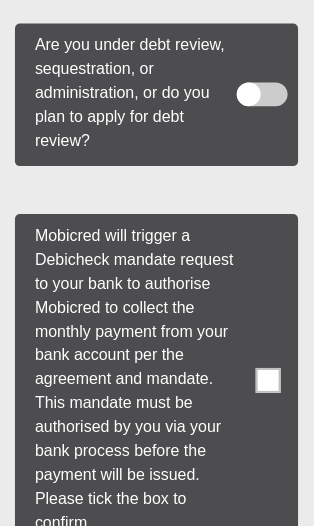 scroll, scrollTop: 9246, scrollLeft: 0, axis: vertical 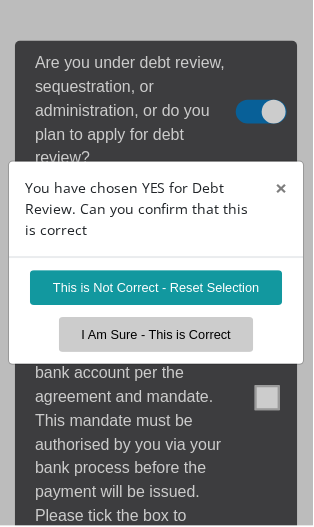 click on "This is Not Correct - Reset Selection" at bounding box center (156, 288) 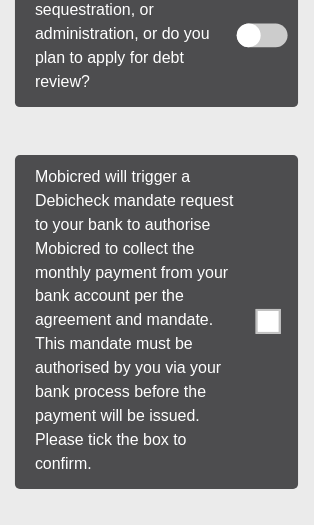 scroll, scrollTop: 9306, scrollLeft: 0, axis: vertical 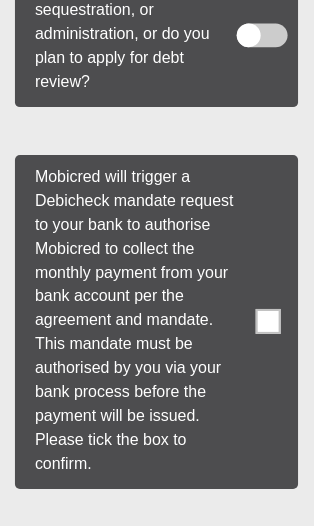 click at bounding box center (269, 322) 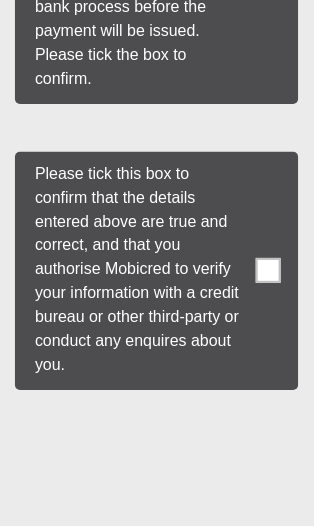 scroll, scrollTop: 9692, scrollLeft: 0, axis: vertical 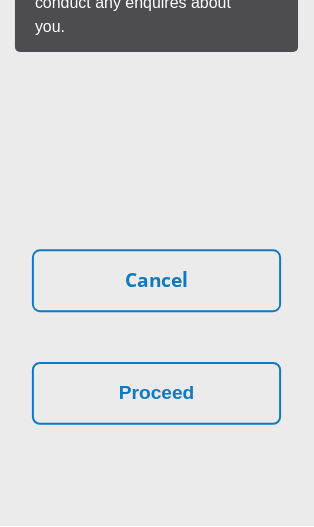 click on "Proceed" at bounding box center [157, 394] 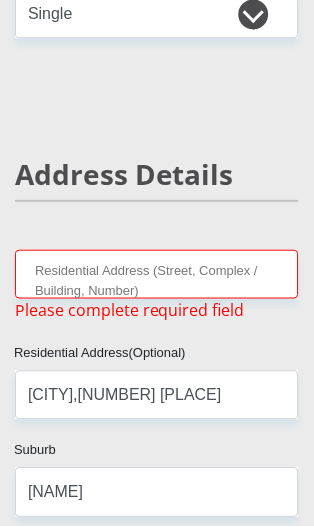 scroll, scrollTop: 1107, scrollLeft: 0, axis: vertical 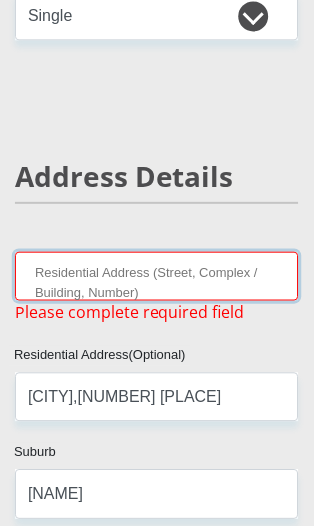 click on "Residential Address (Street, Complex / Building, Number)" at bounding box center [157, 277] 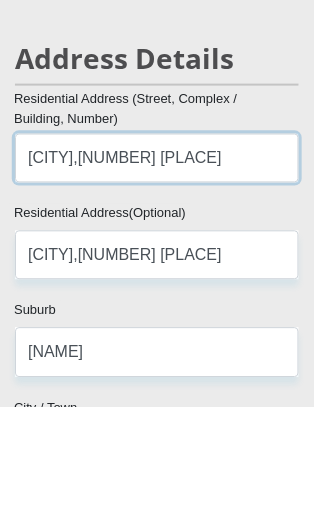 type on "[CITY],[NUMBER] [PLACE]" 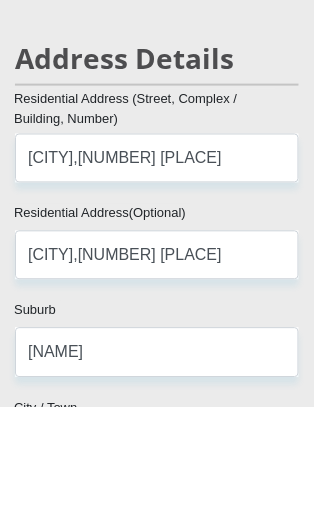 scroll, scrollTop: 1227, scrollLeft: 0, axis: vertical 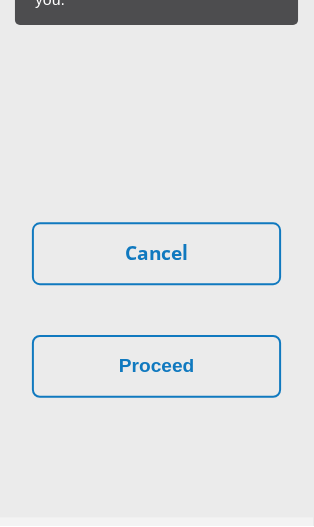 click on "Proceed" at bounding box center [157, 367] 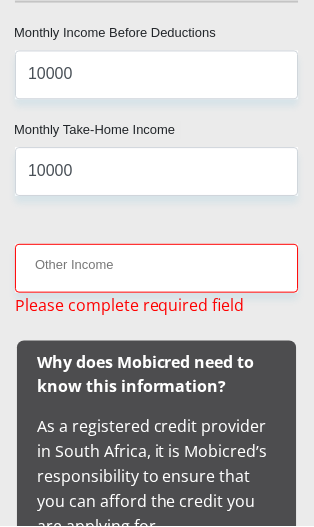 scroll, scrollTop: 2956, scrollLeft: 0, axis: vertical 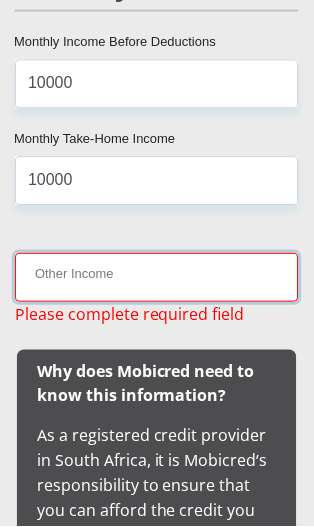 click on "Other Income" at bounding box center [157, 278] 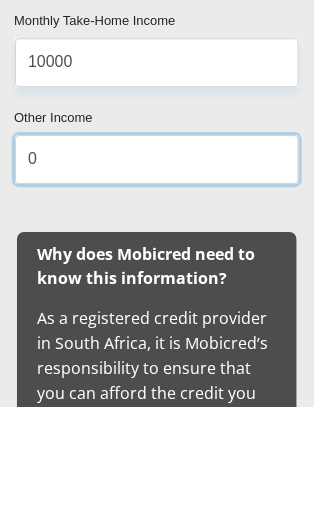 type on "0" 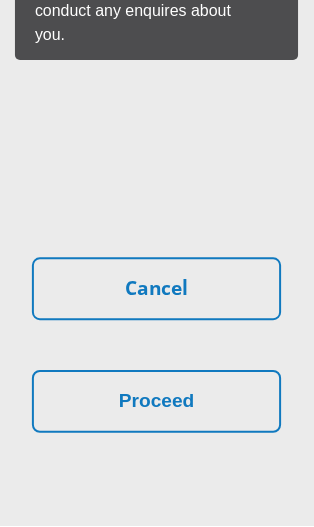 scroll, scrollTop: 10021, scrollLeft: 0, axis: vertical 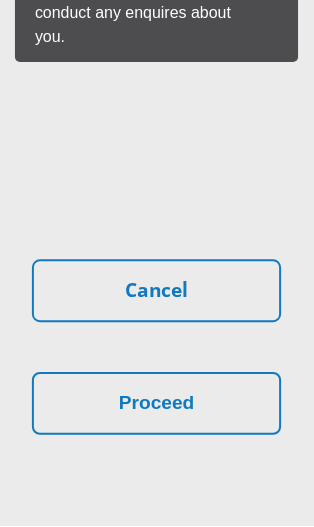 click on "Proceed" at bounding box center [157, 404] 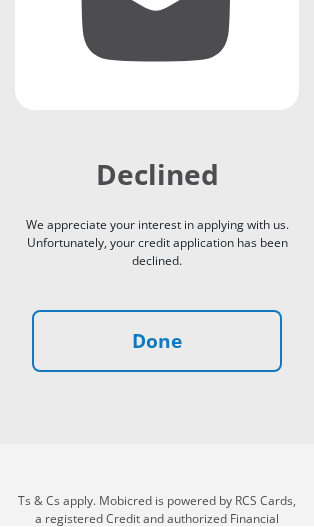 scroll, scrollTop: 373, scrollLeft: 0, axis: vertical 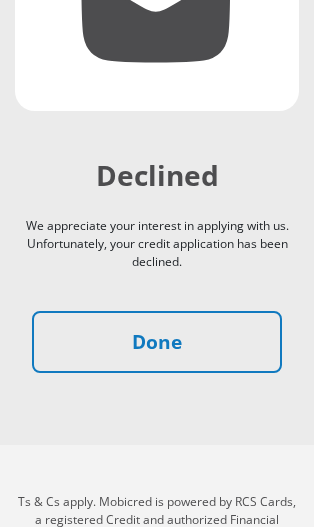 click on "Done" at bounding box center [157, 342] 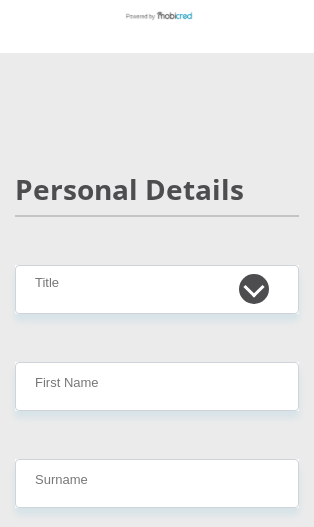 scroll, scrollTop: 60, scrollLeft: 0, axis: vertical 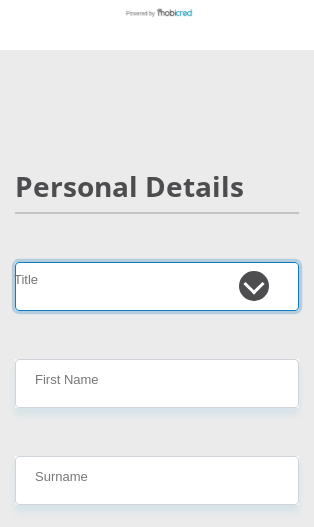 click on "Mr
Ms
Mrs
Dr
Other" at bounding box center (157, 286) 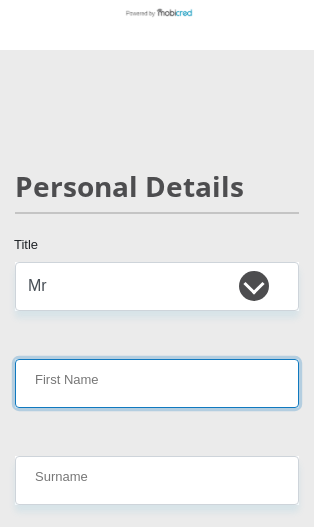 click on "First Name" at bounding box center (157, 383) 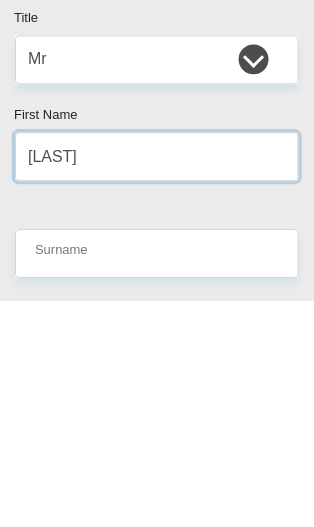 type on "[NAME]" 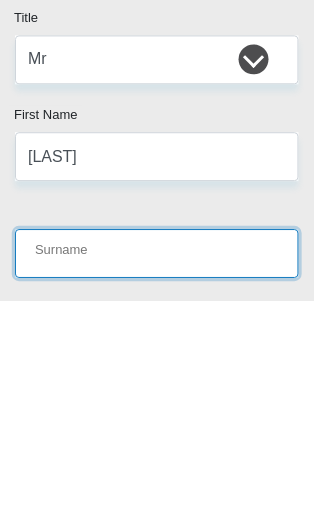 click on "Surname" at bounding box center (157, 480) 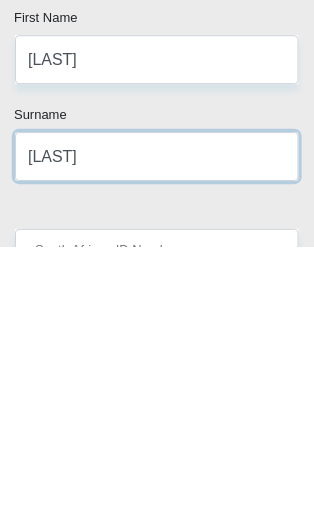 type on "[NAME]" 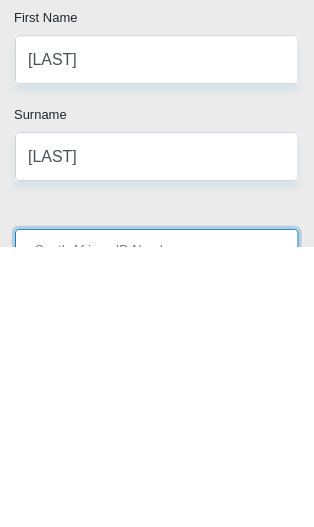 click on "South African ID Number" at bounding box center (157, 534) 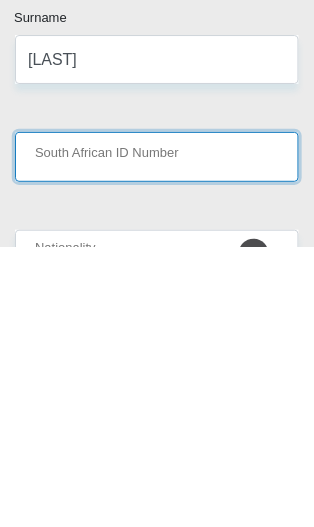click on "South African ID Number" at bounding box center (157, 437) 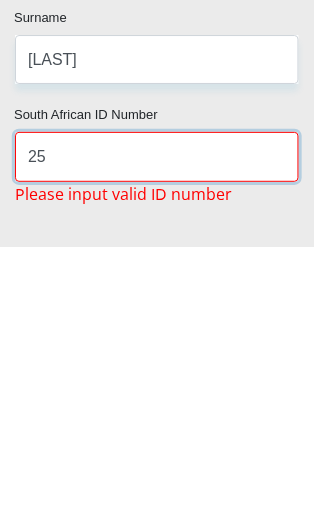 type on "2" 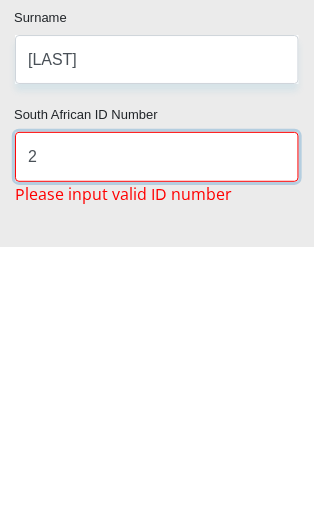 type 